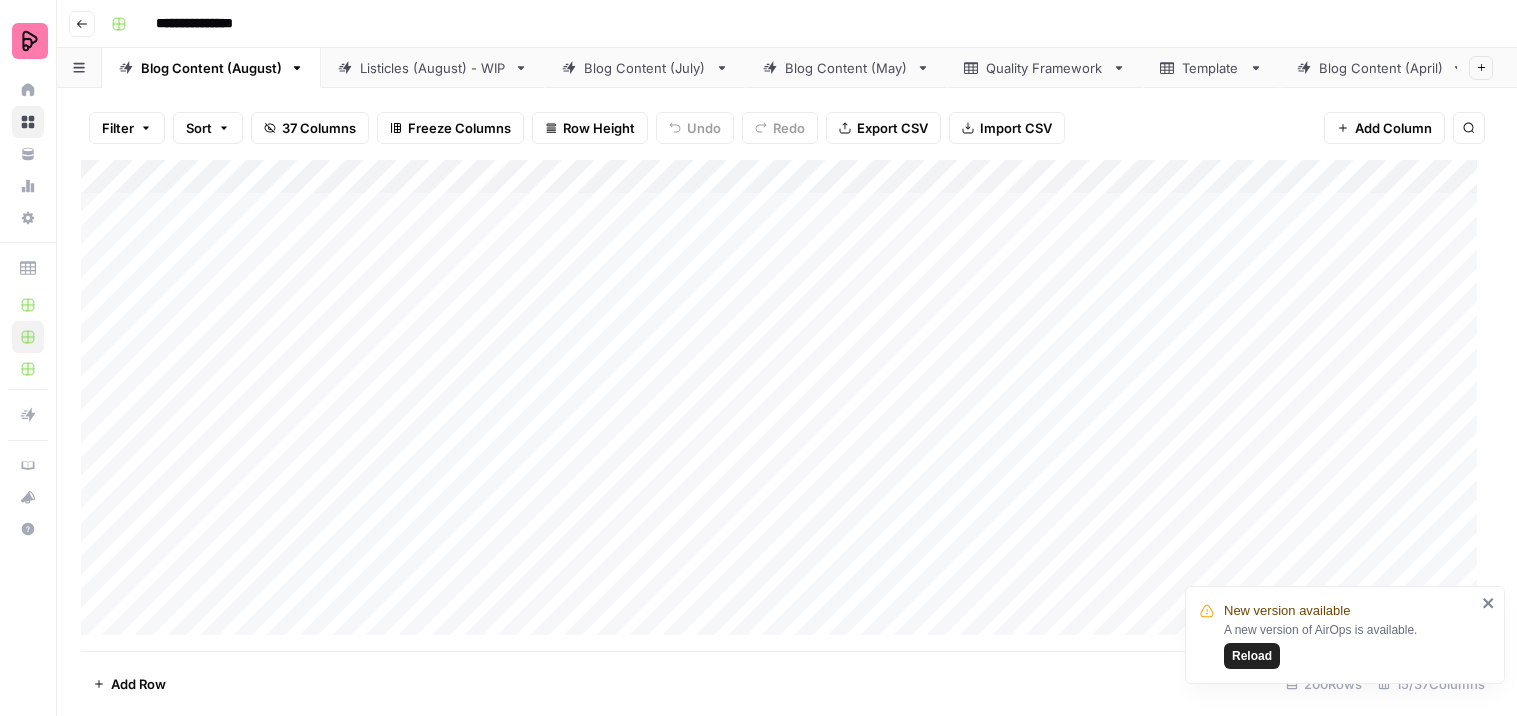scroll, scrollTop: 0, scrollLeft: 0, axis: both 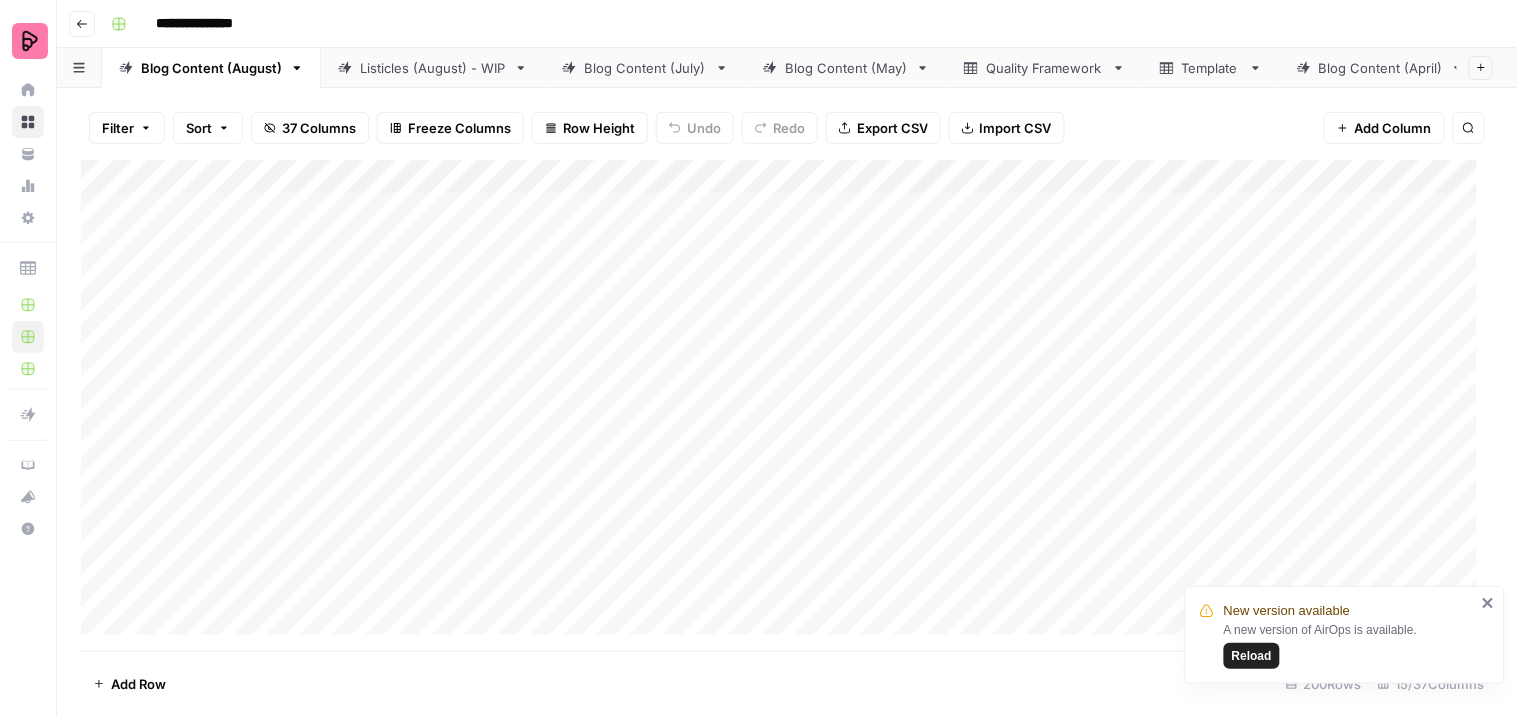 click on "Reload" at bounding box center [1252, 656] 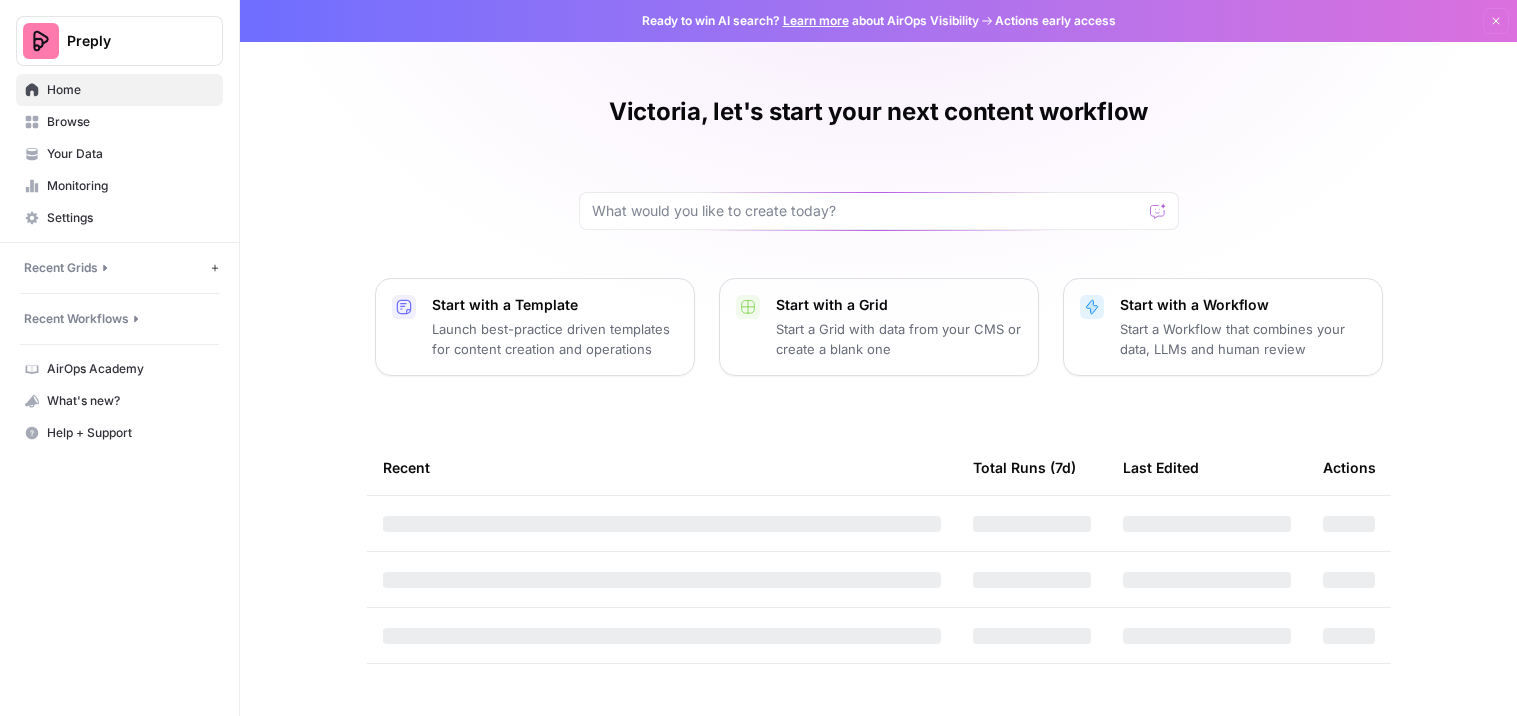 scroll, scrollTop: 0, scrollLeft: 0, axis: both 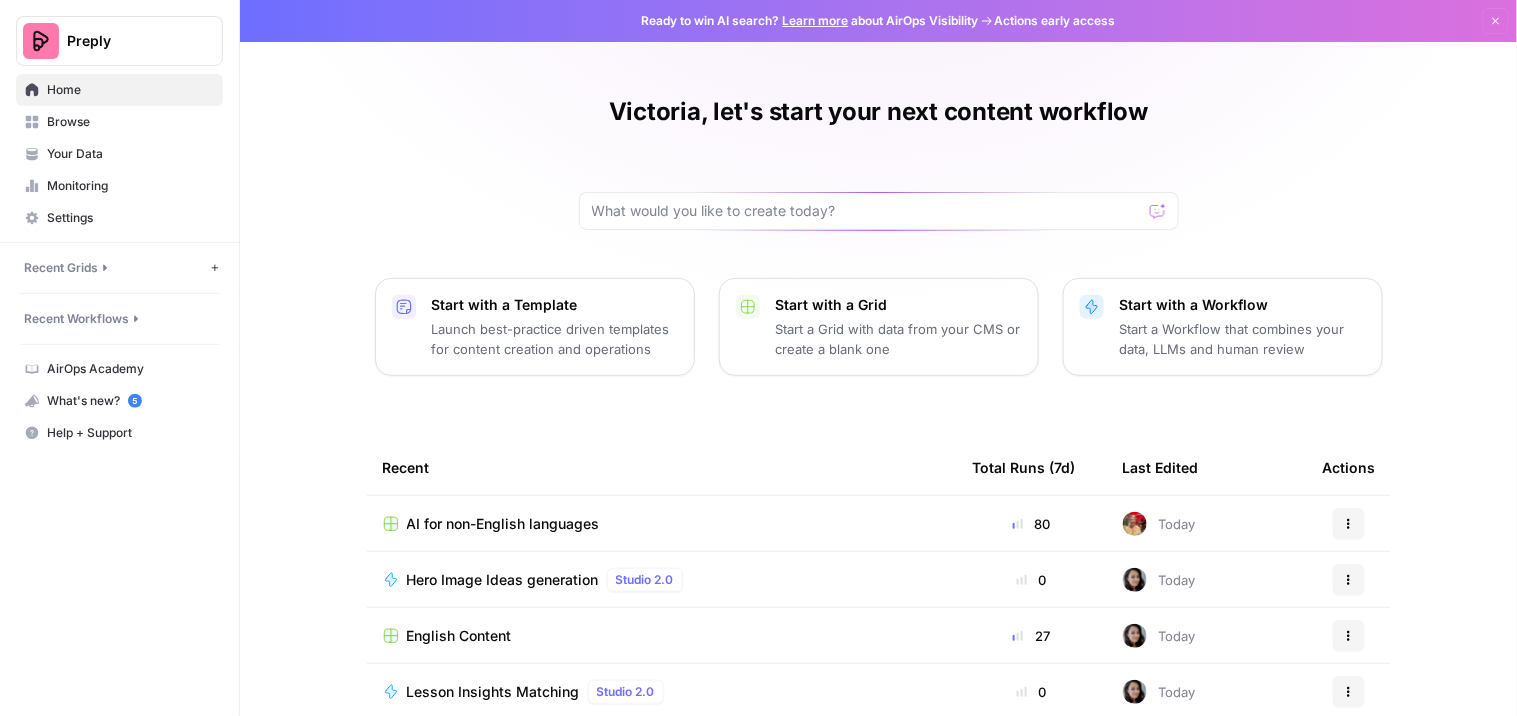 click on "English Content" at bounding box center (459, 636) 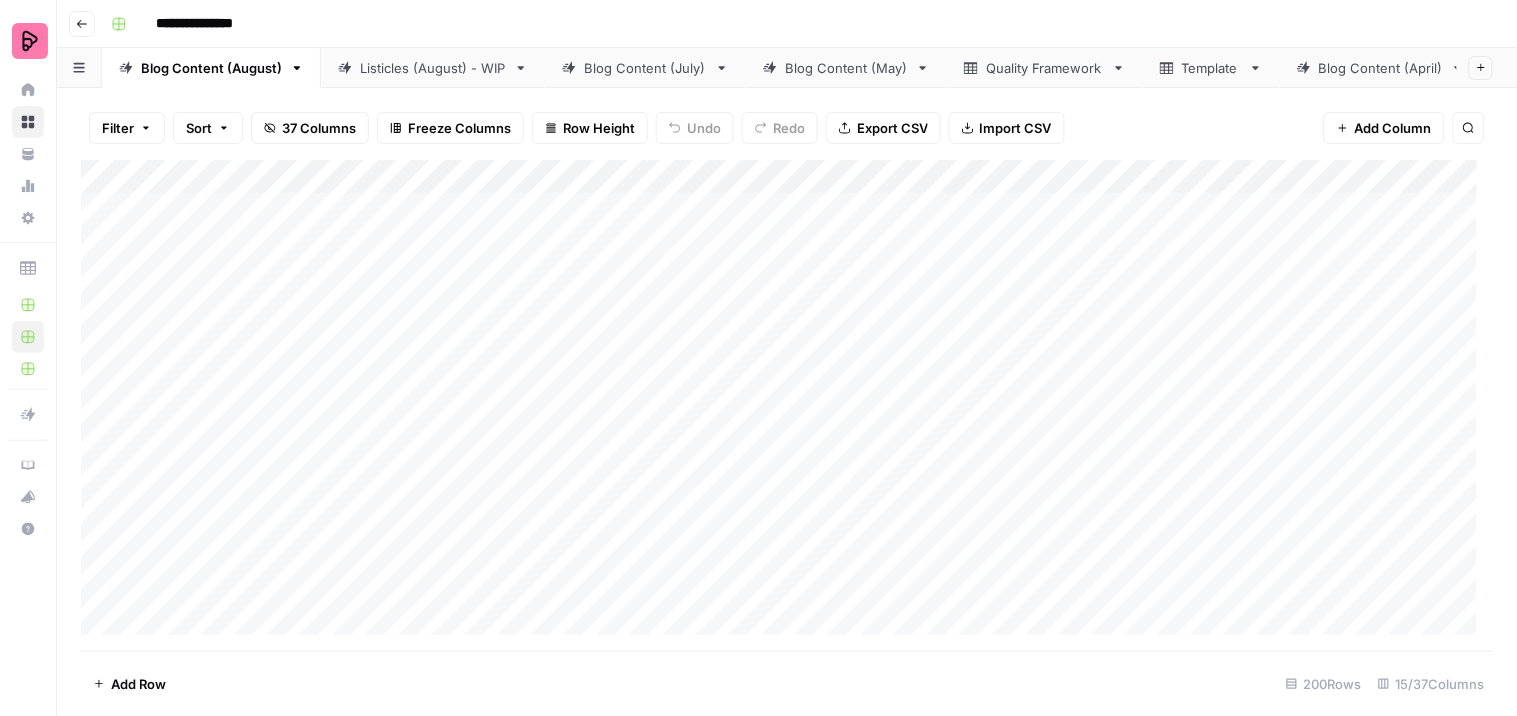 click on "Blog Content (July)" at bounding box center [645, 68] 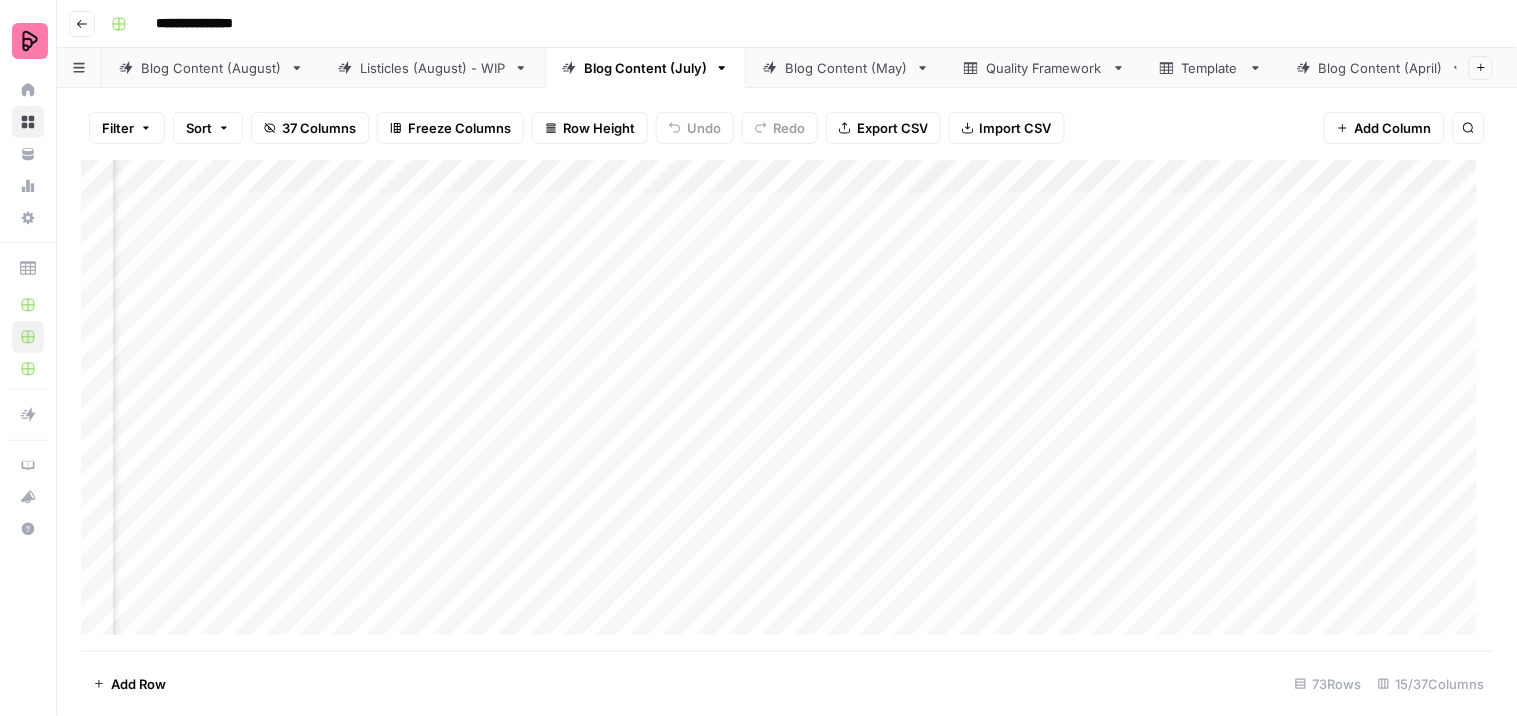 scroll, scrollTop: 0, scrollLeft: 540, axis: horizontal 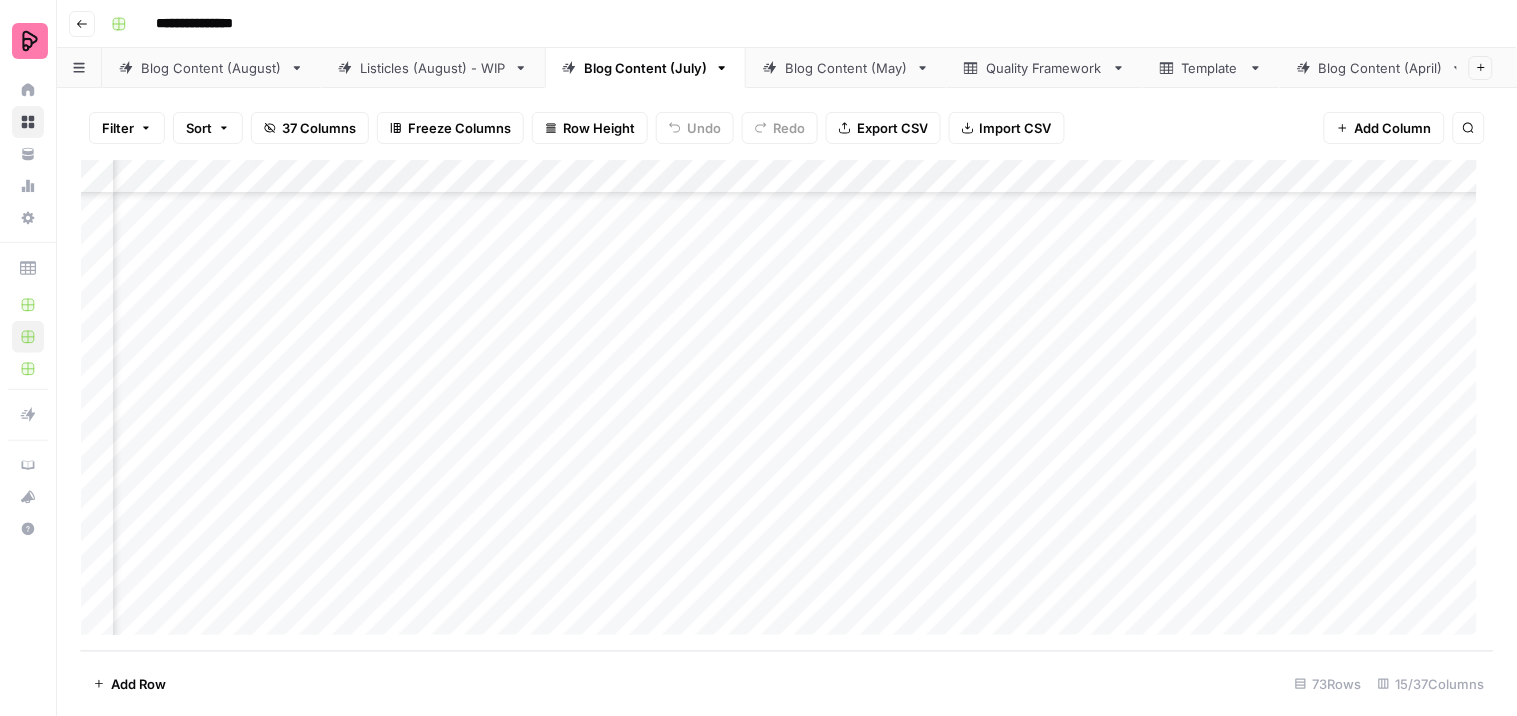 click on "Blog Content (August)" at bounding box center [211, 68] 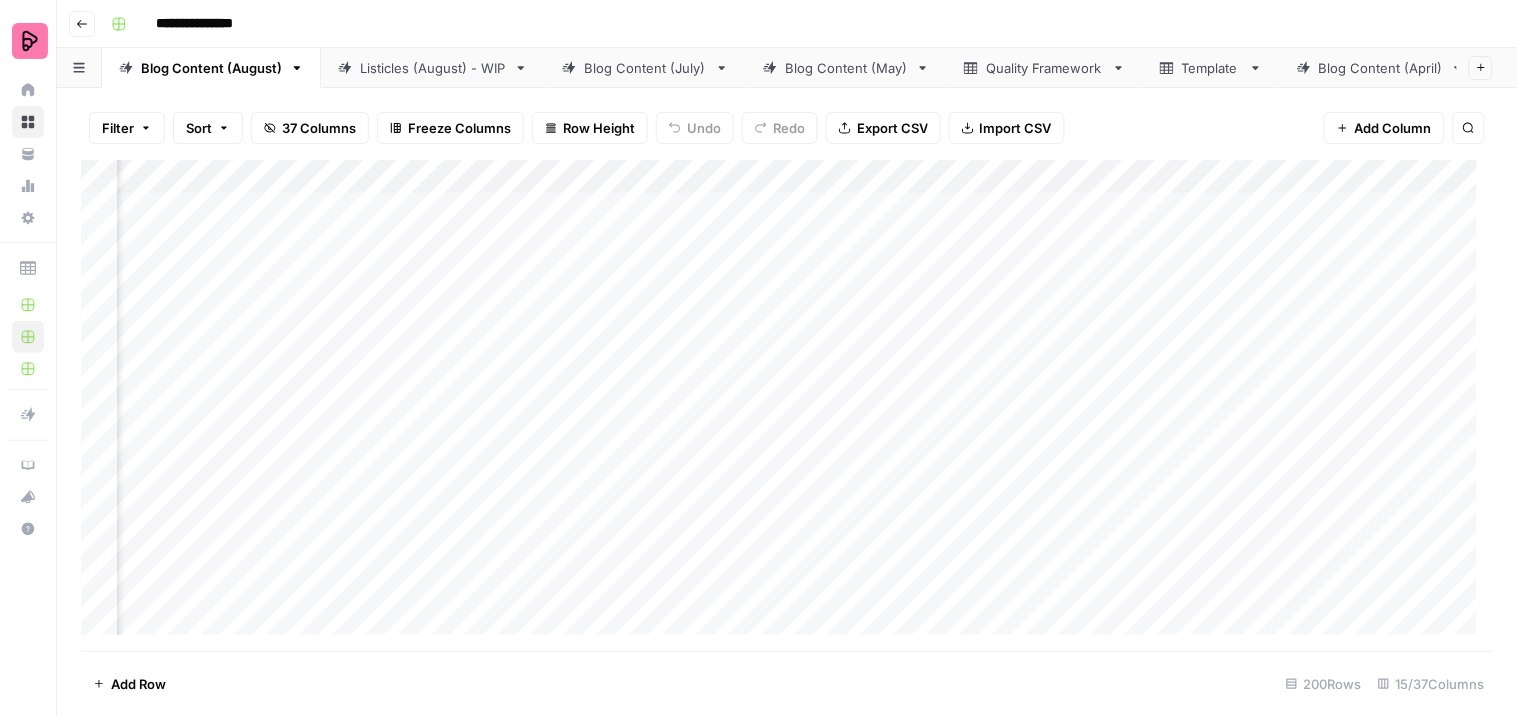 scroll, scrollTop: 0, scrollLeft: 322, axis: horizontal 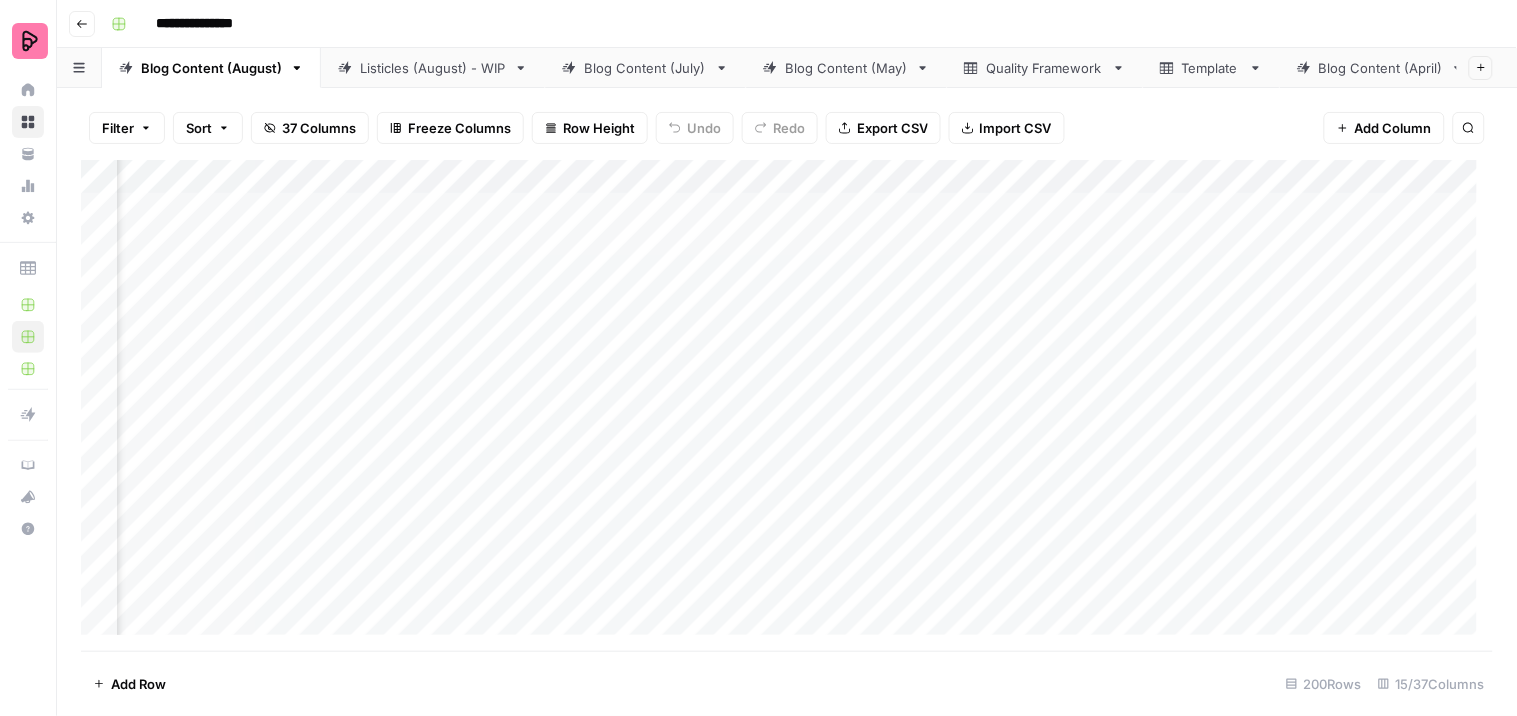 click on "Listicles (August) - WIP" at bounding box center [433, 68] 